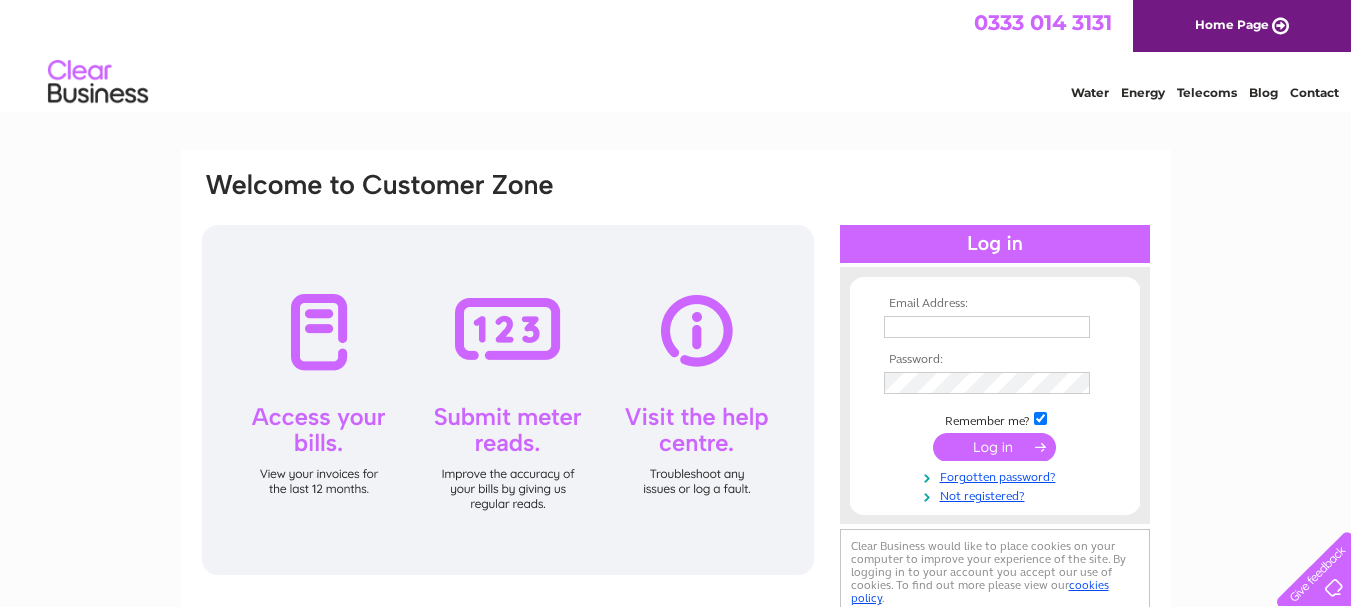 scroll, scrollTop: 0, scrollLeft: 0, axis: both 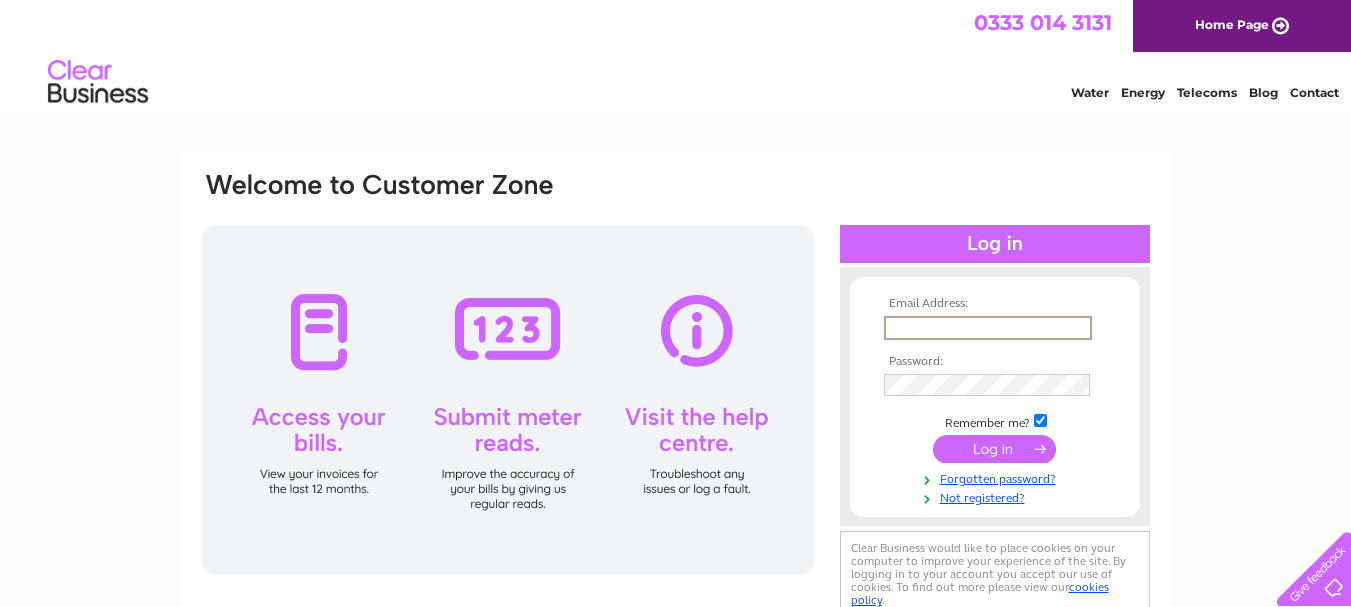 type on "martin@burghhillsheep.co.uk" 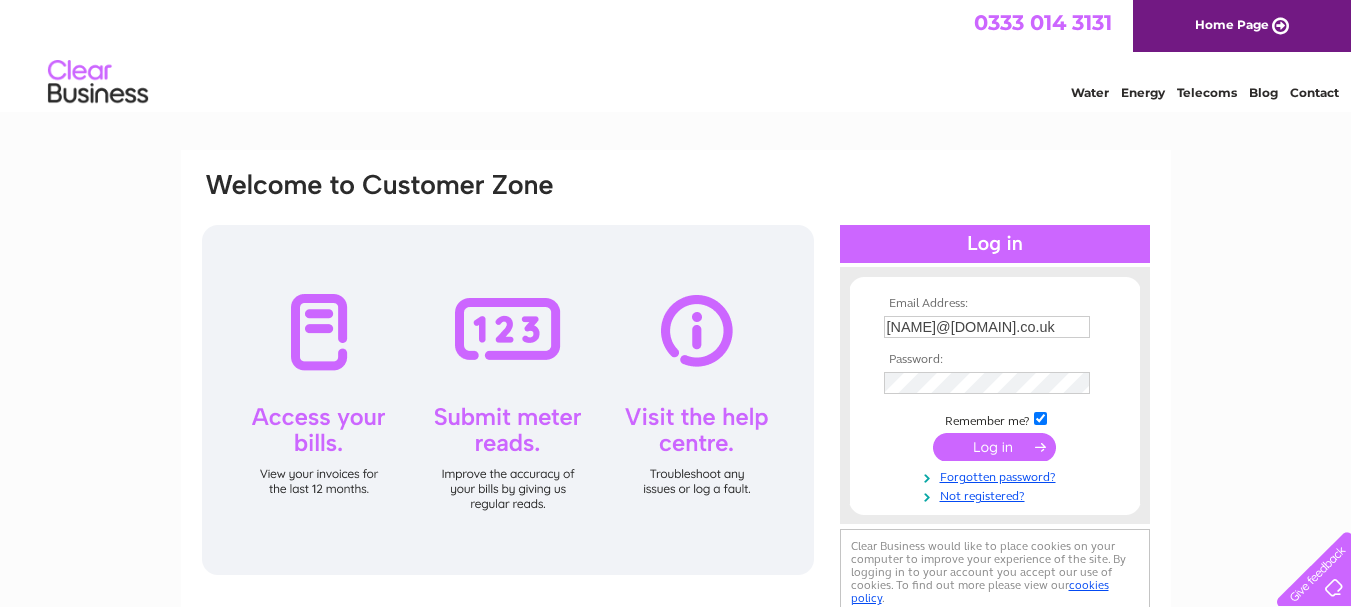 click at bounding box center [1040, 418] 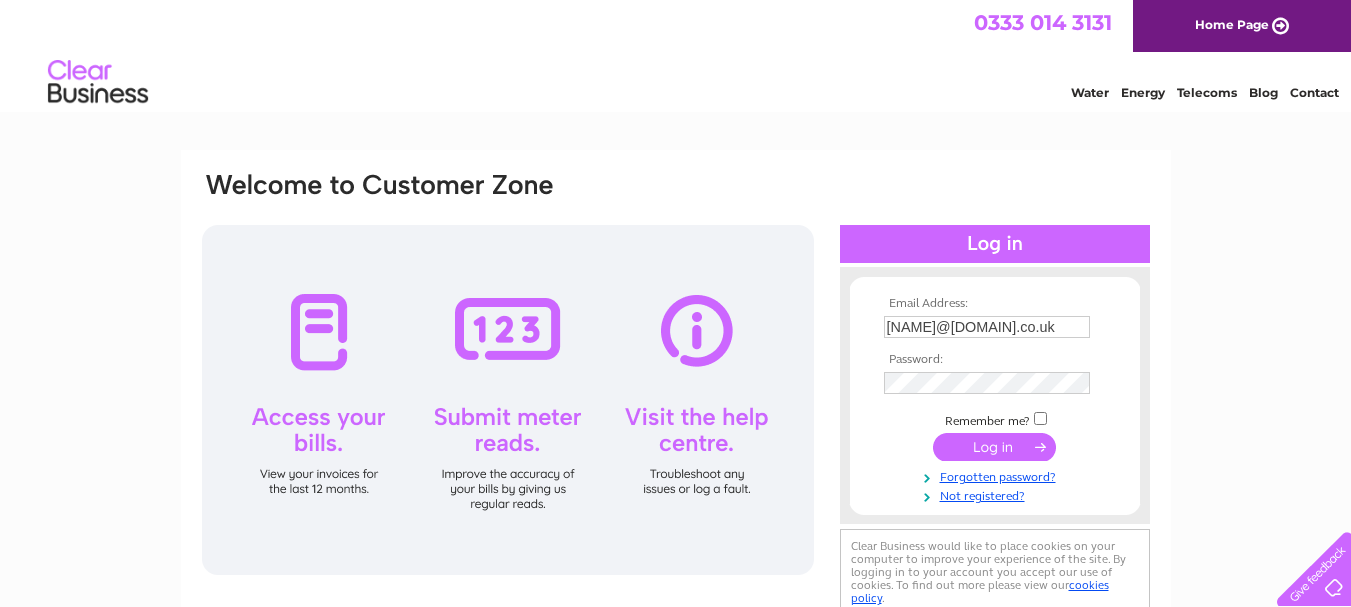 click at bounding box center (994, 447) 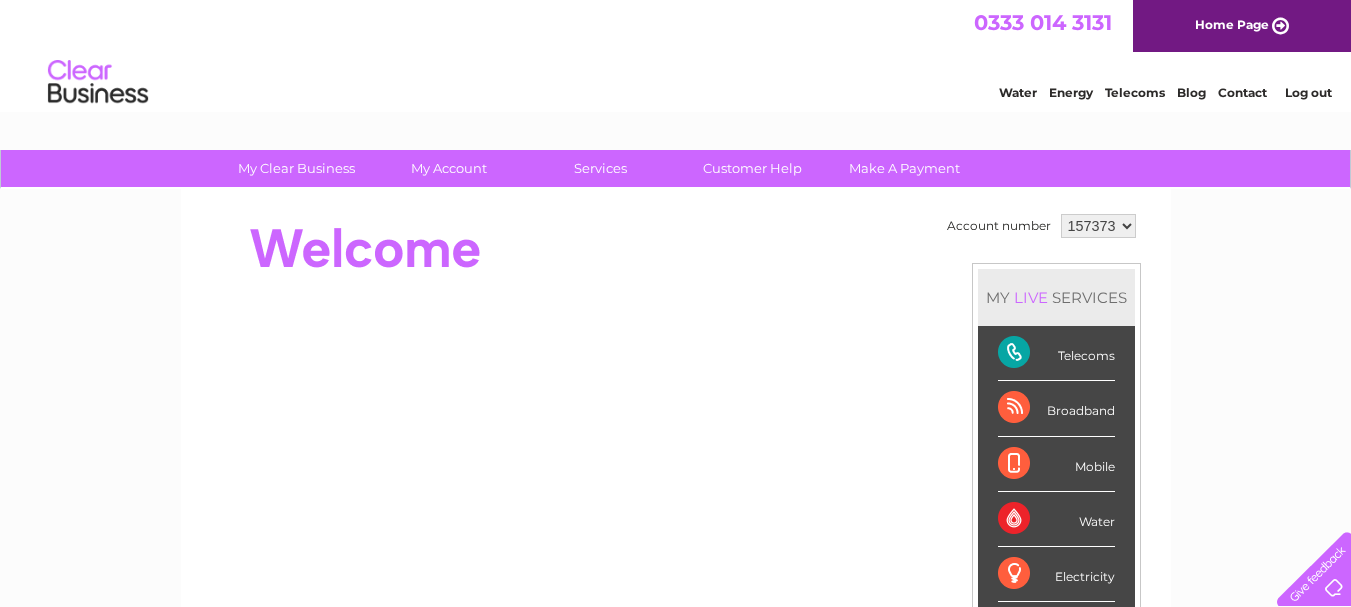 scroll, scrollTop: 0, scrollLeft: 0, axis: both 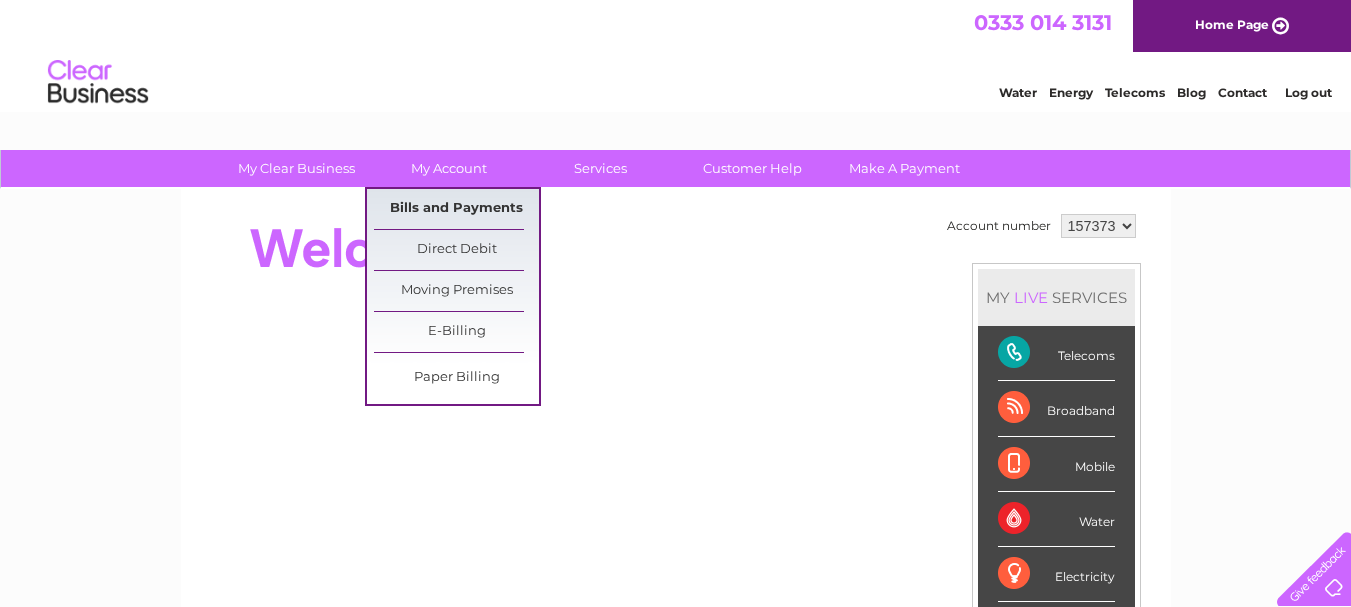 click on "Bills and Payments" at bounding box center [456, 209] 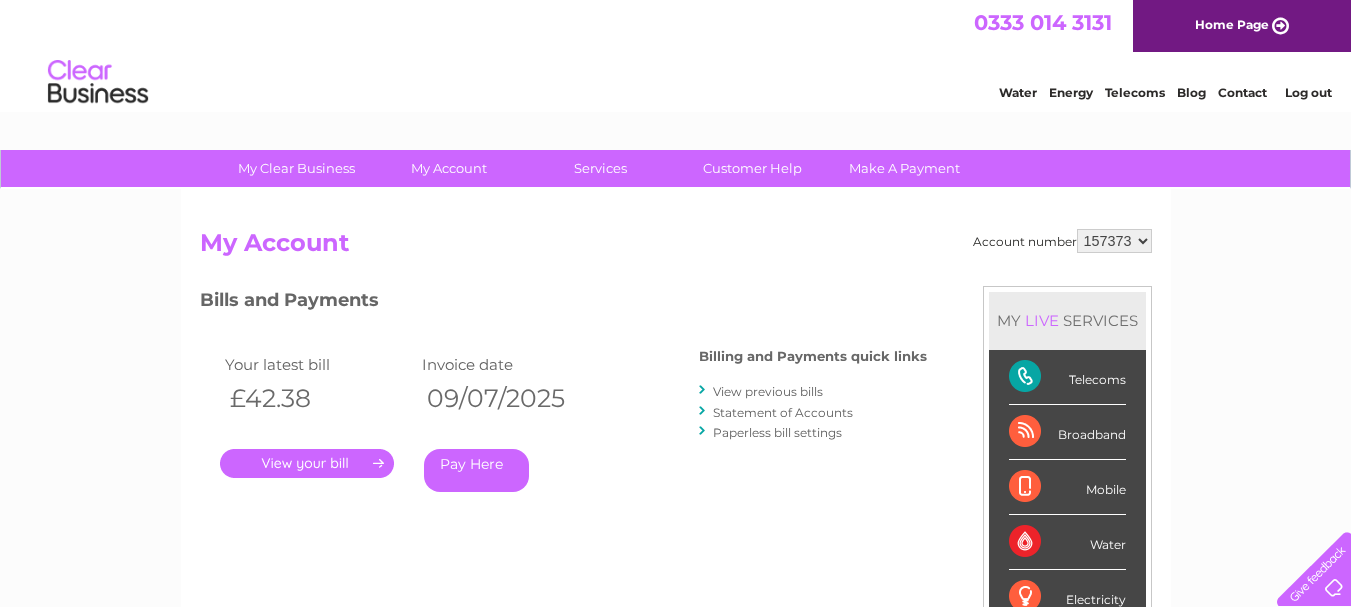 scroll, scrollTop: 0, scrollLeft: 0, axis: both 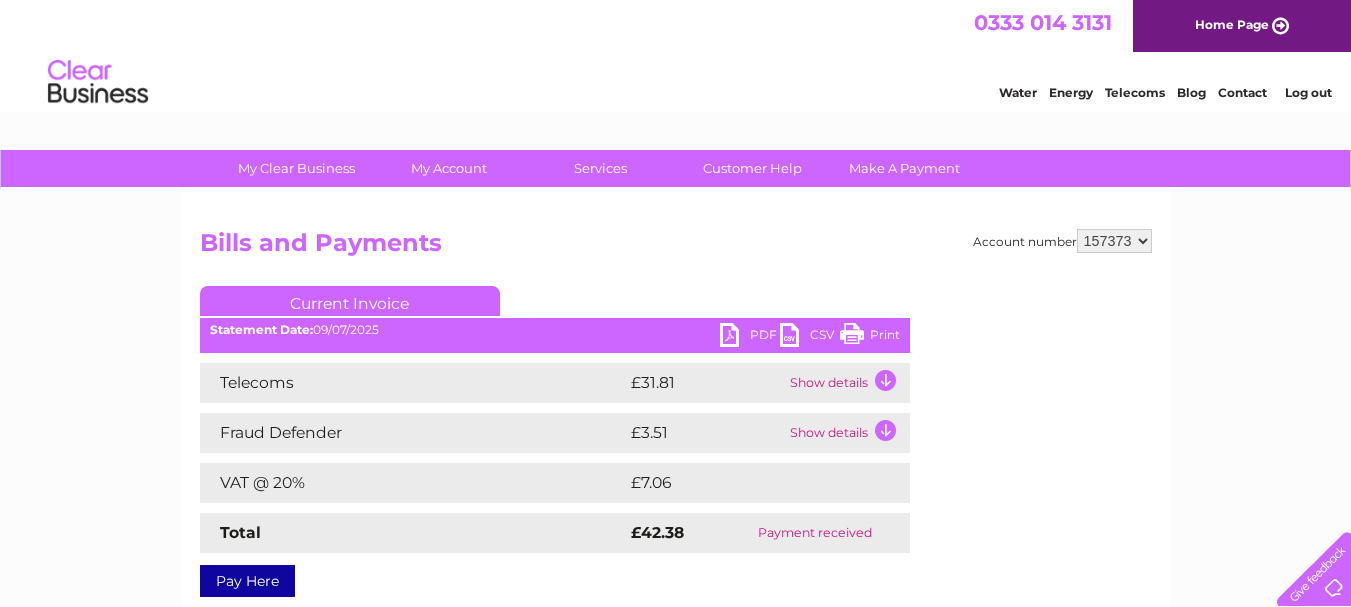 click on "Print" at bounding box center [870, 337] 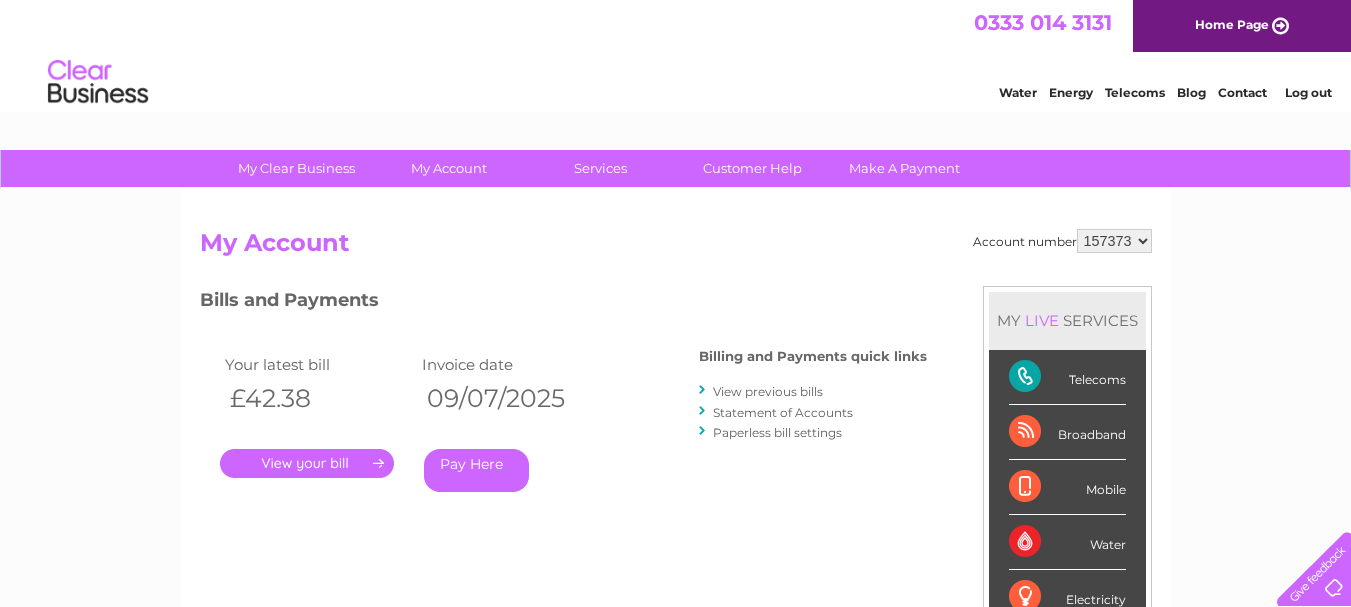 scroll, scrollTop: 0, scrollLeft: 0, axis: both 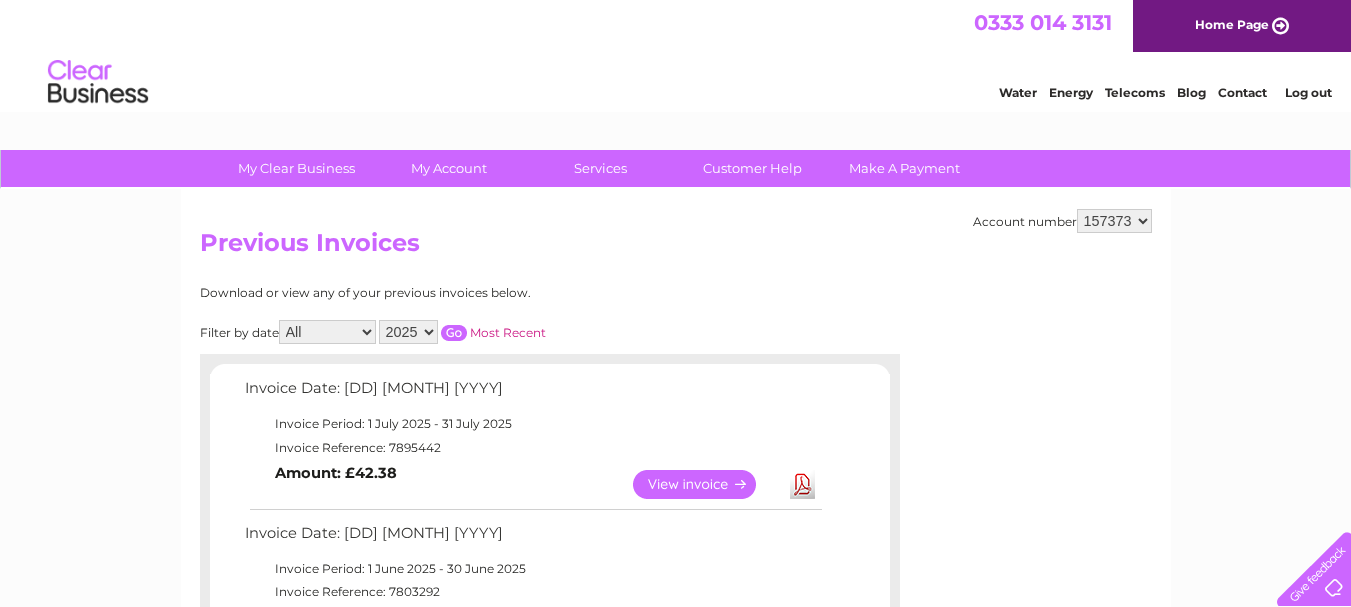 click on "View" at bounding box center (706, 484) 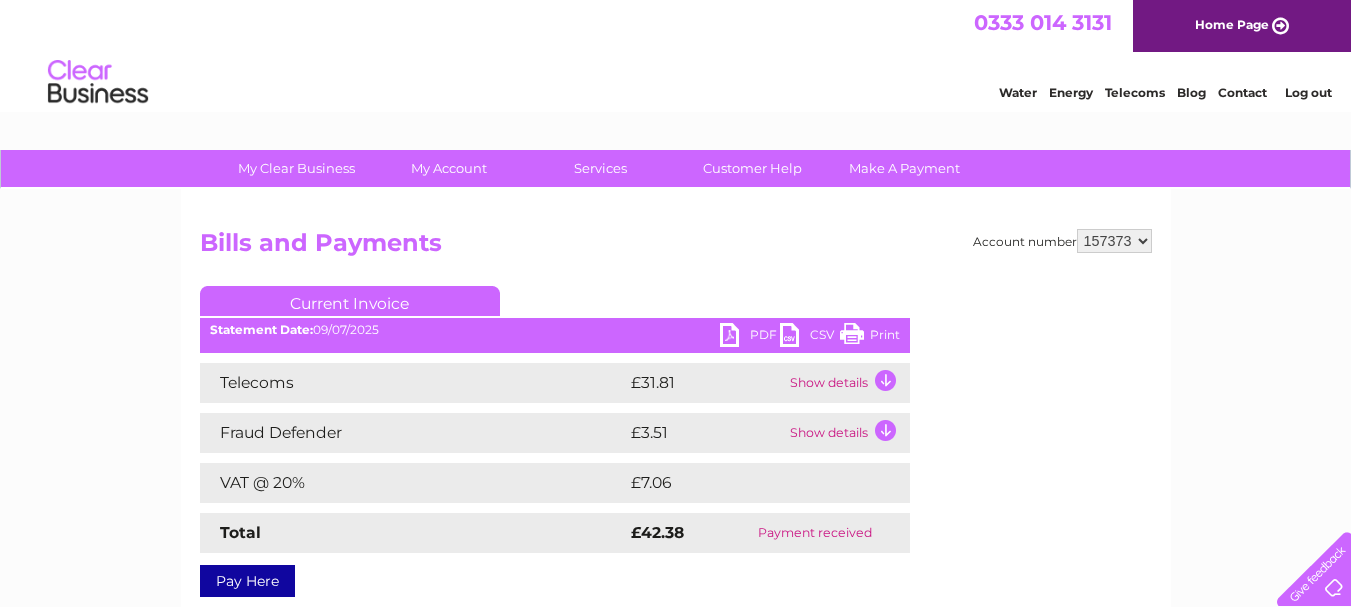 scroll, scrollTop: 0, scrollLeft: 0, axis: both 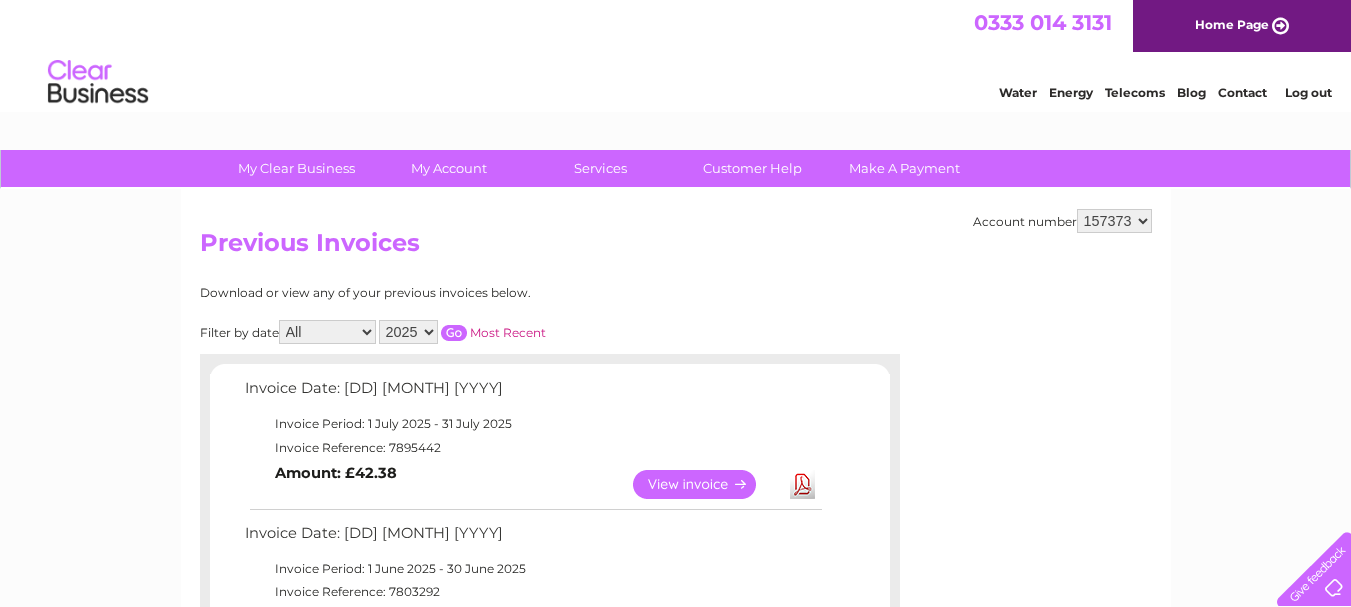 click on "All
January
February
March
April
May
June
July
August
September
October
November
December" at bounding box center [327, 332] 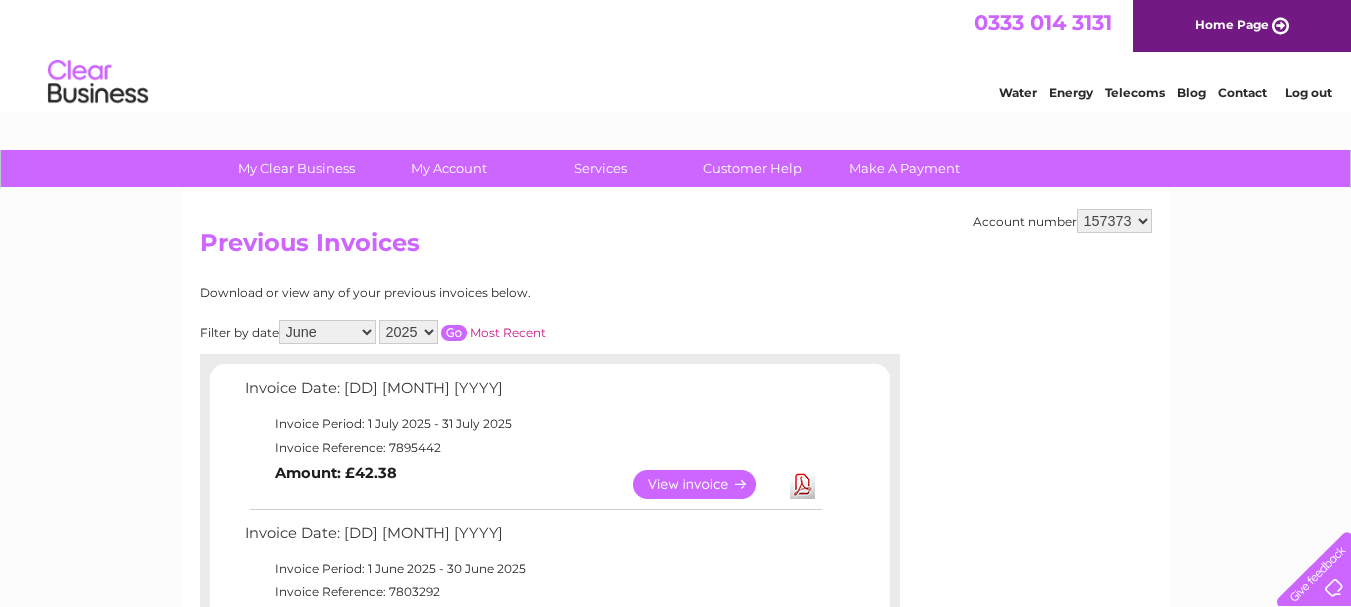 click on "All
January
February
March
April
May
June
July
August
September
October
November
December" at bounding box center [327, 332] 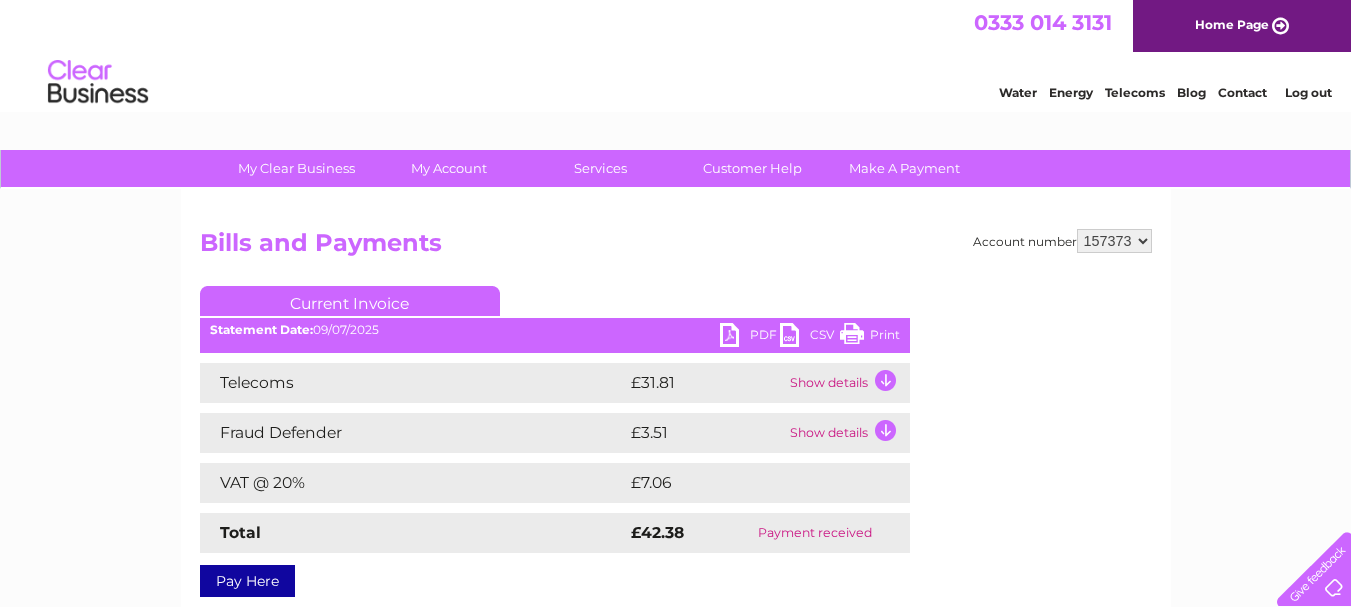 scroll, scrollTop: 0, scrollLeft: 0, axis: both 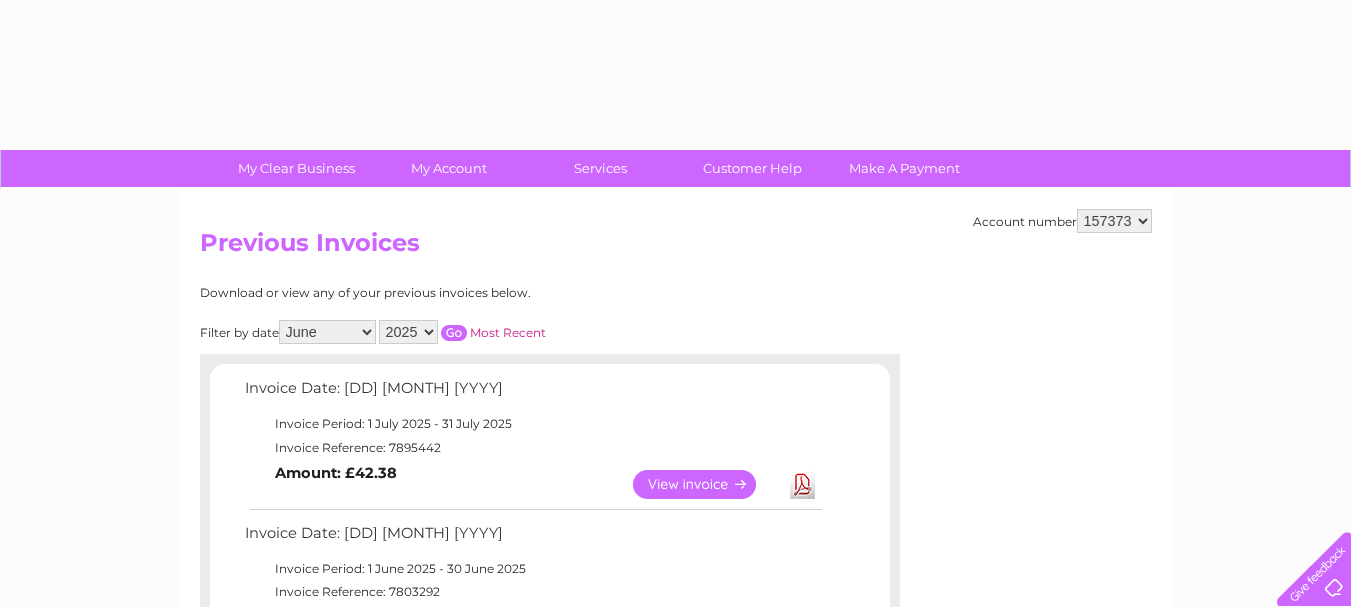 select on "6" 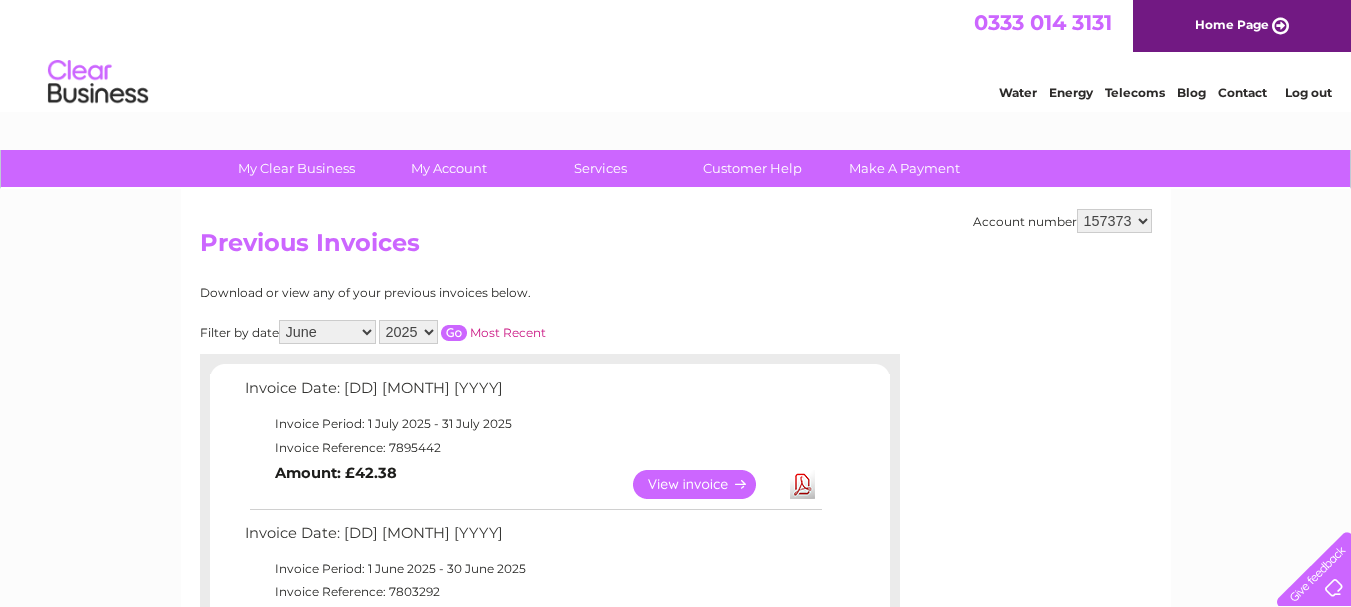 scroll, scrollTop: 0, scrollLeft: 0, axis: both 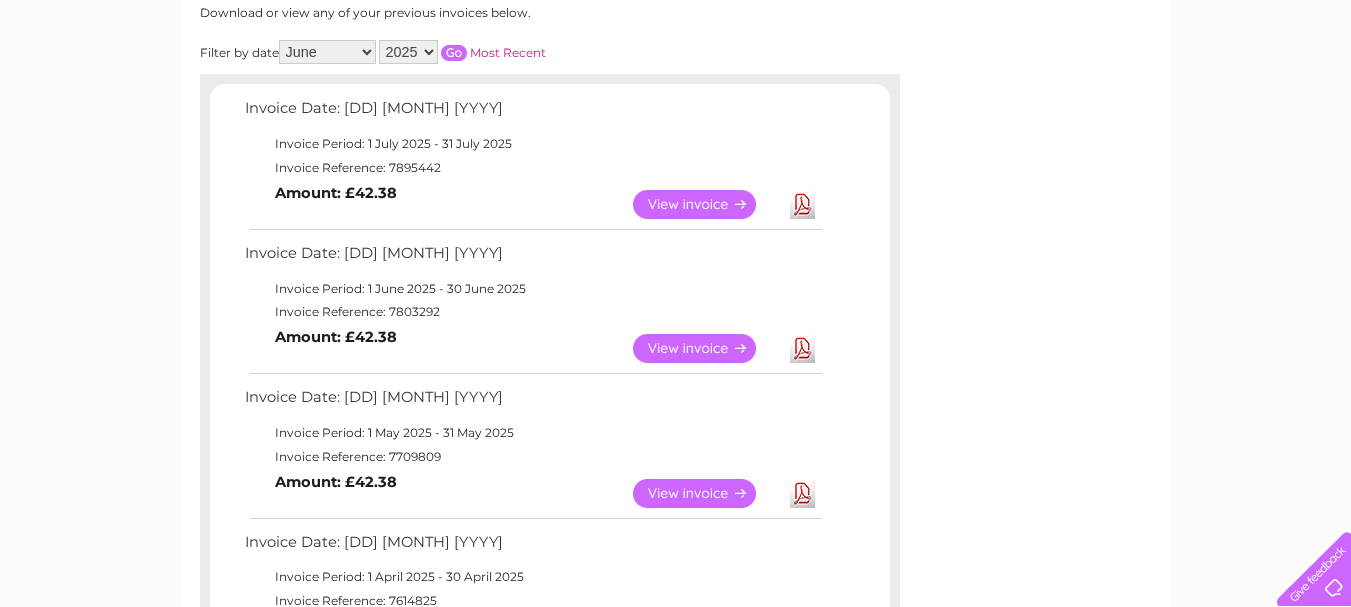 click on "View" at bounding box center (706, 348) 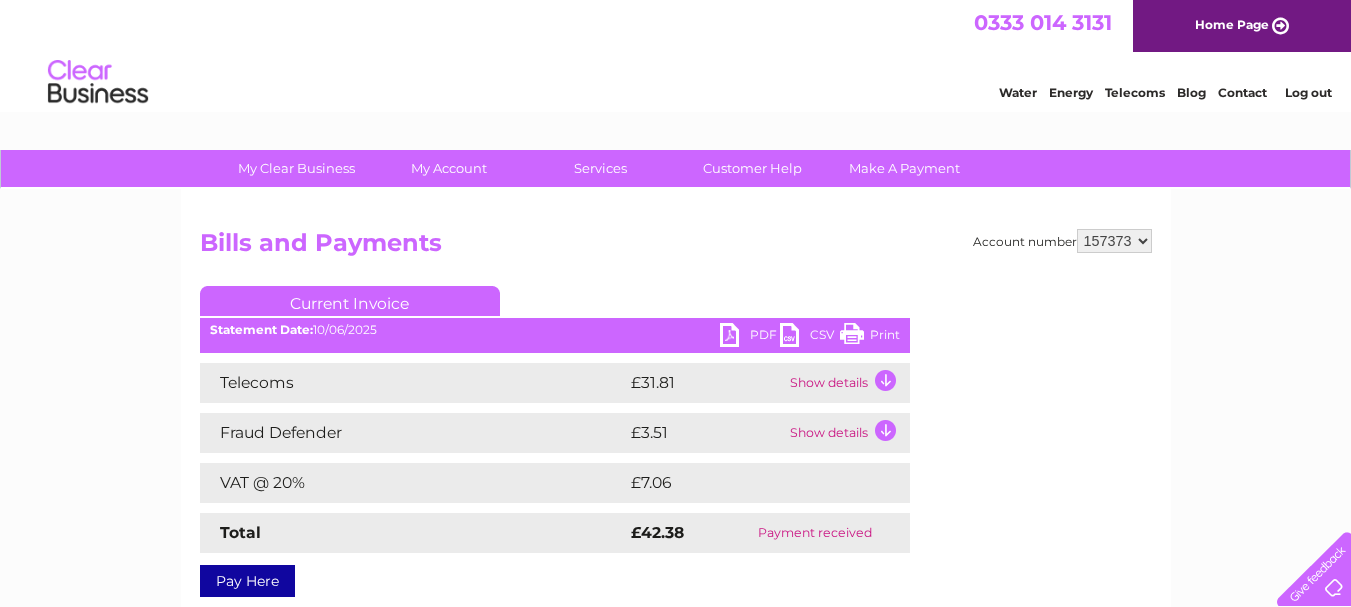 scroll, scrollTop: 0, scrollLeft: 0, axis: both 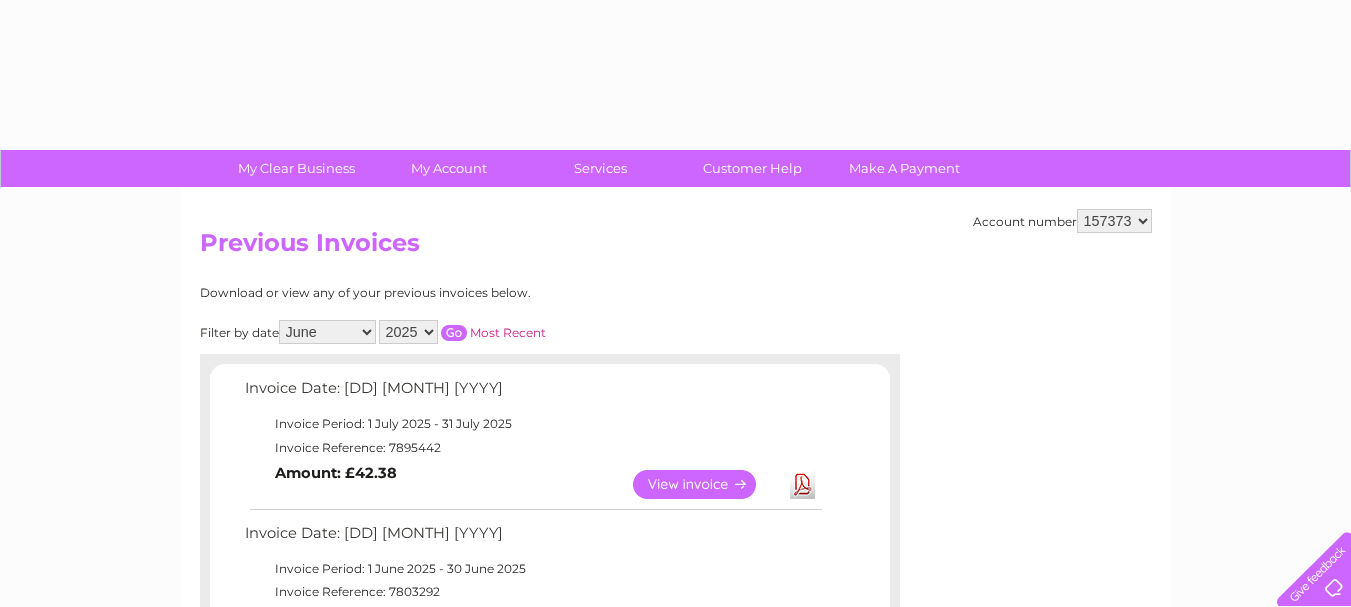 select on "6" 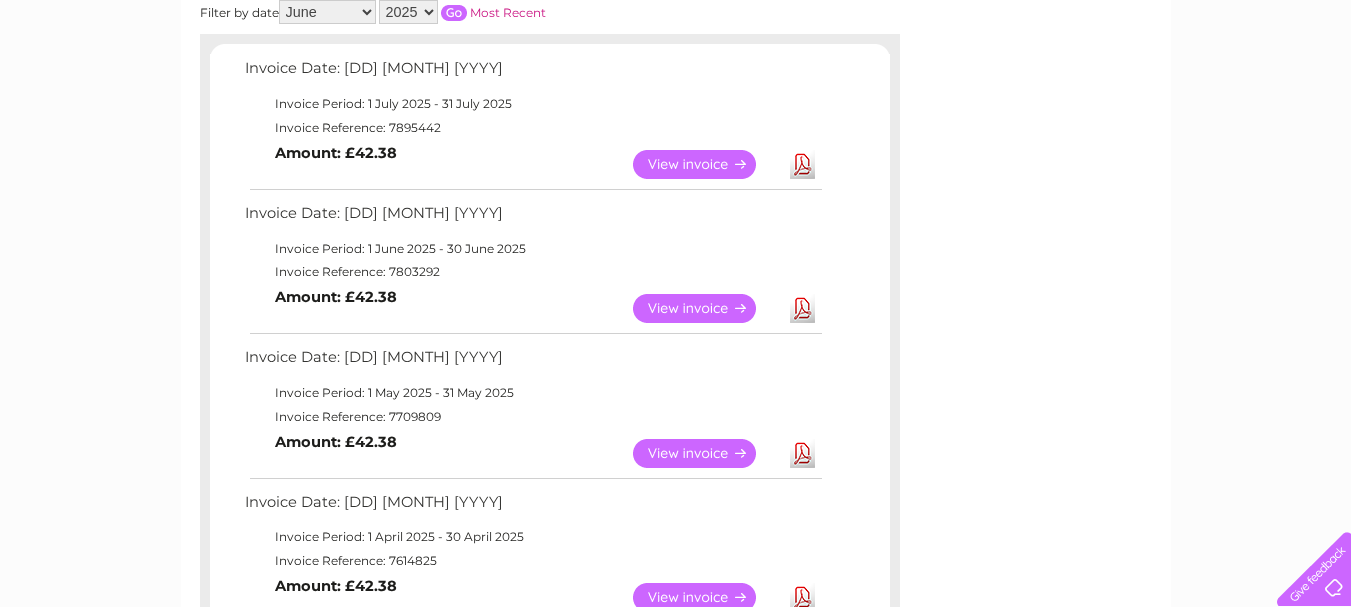scroll, scrollTop: 360, scrollLeft: 0, axis: vertical 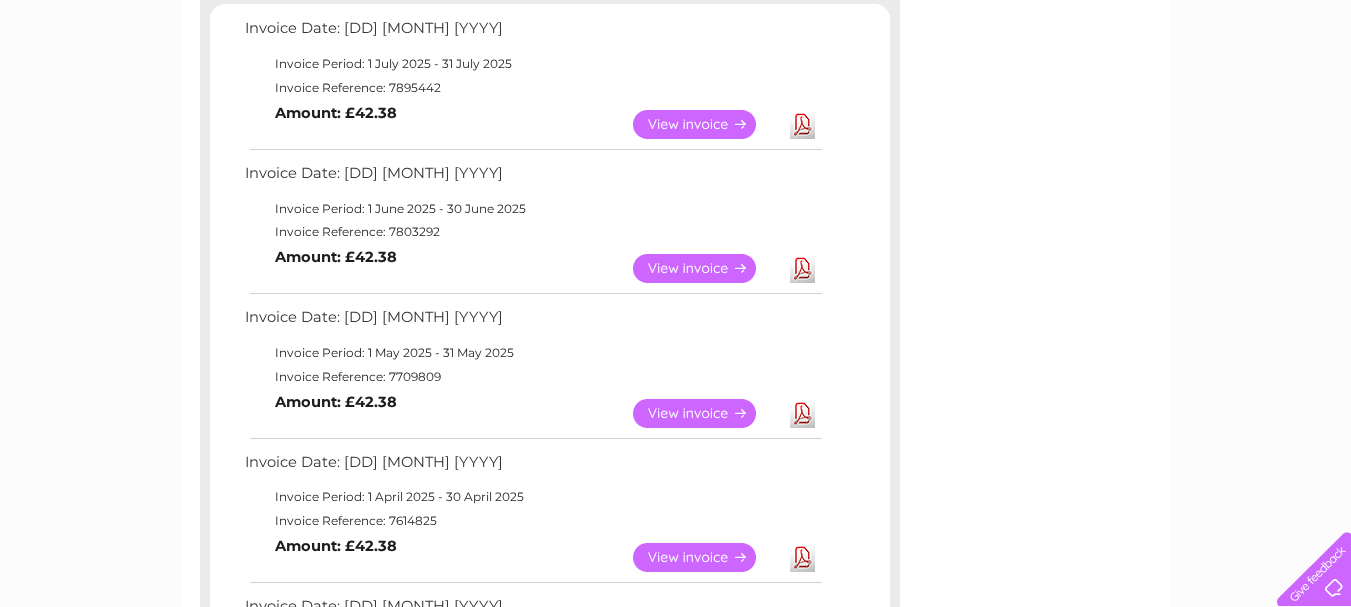 click on "View" at bounding box center [706, 413] 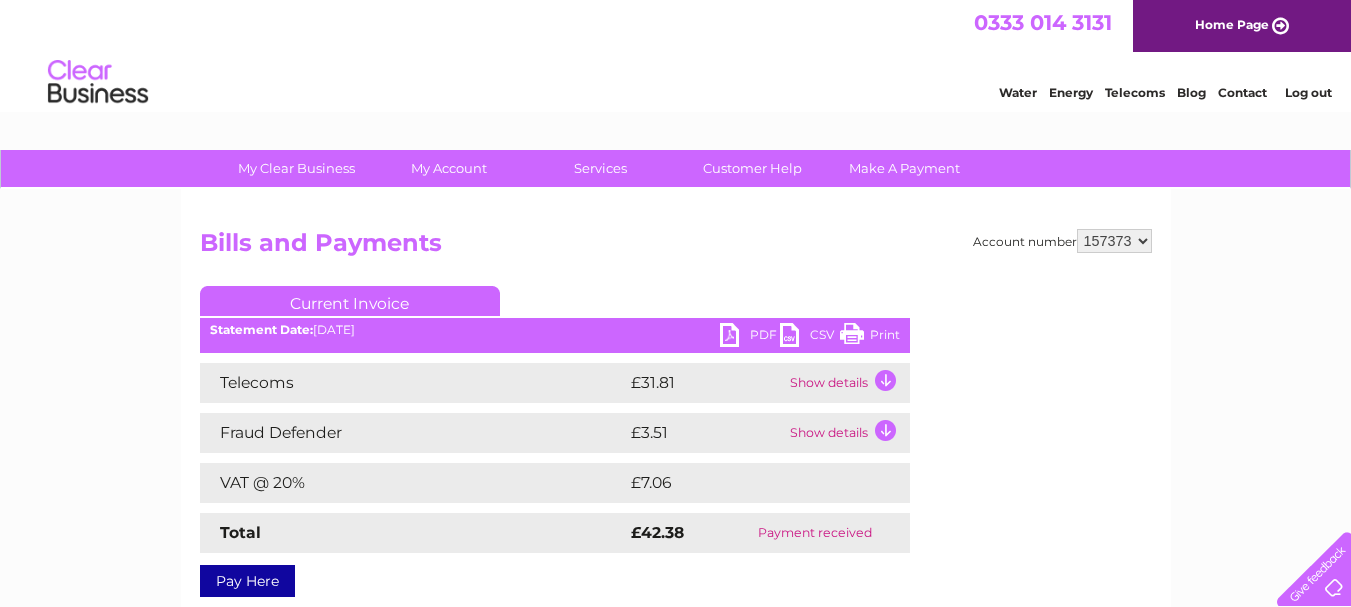 scroll, scrollTop: 0, scrollLeft: 0, axis: both 